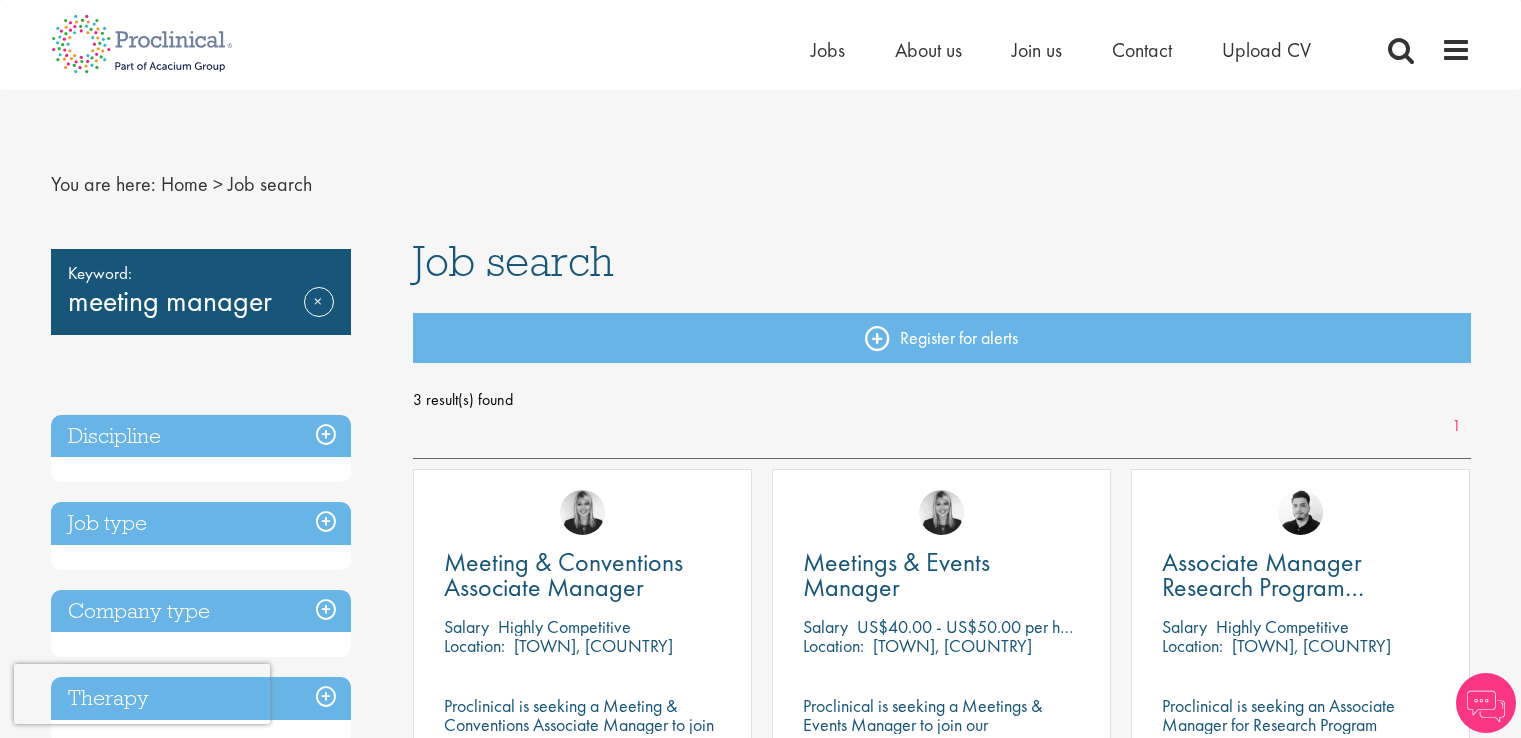 scroll, scrollTop: 0, scrollLeft: 0, axis: both 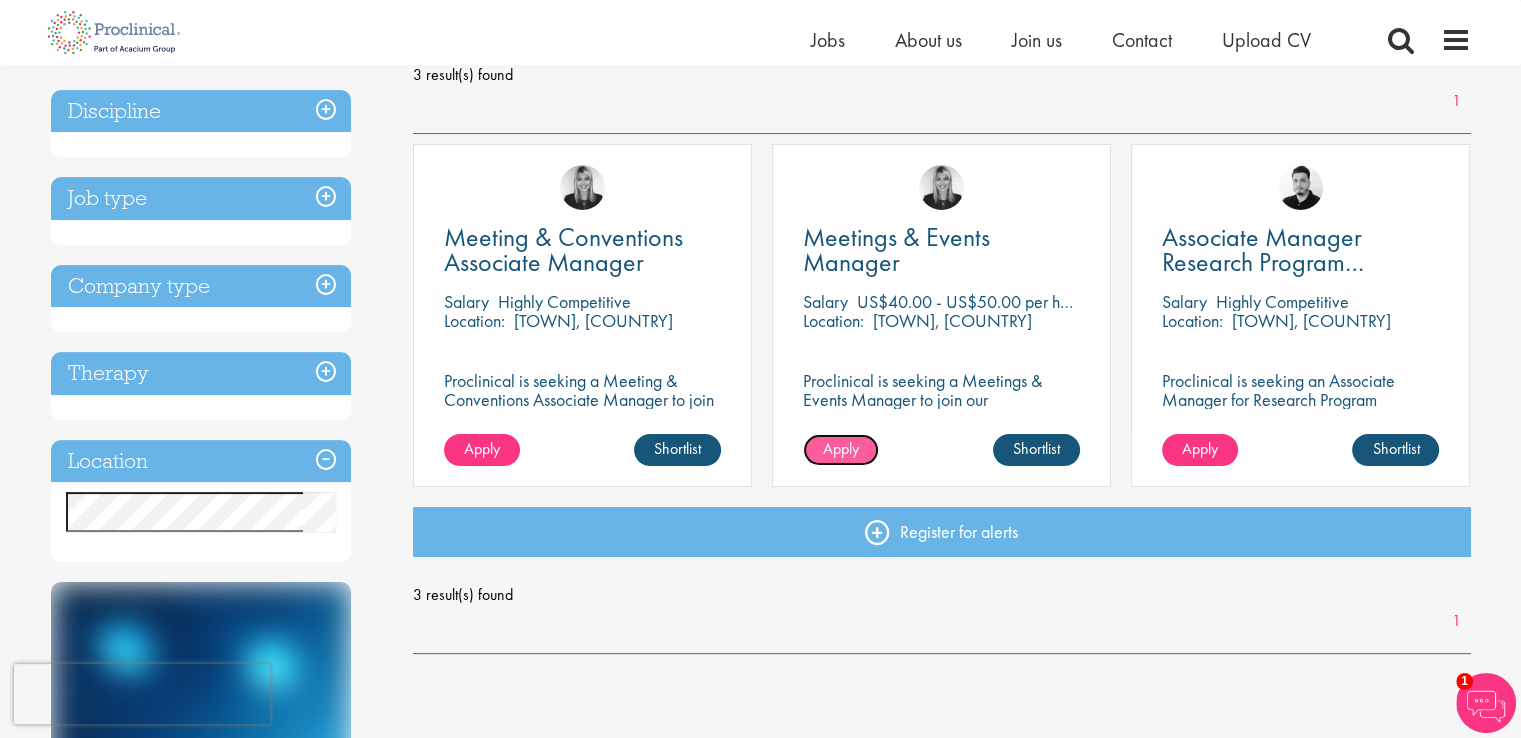 click on "Apply" at bounding box center [841, 448] 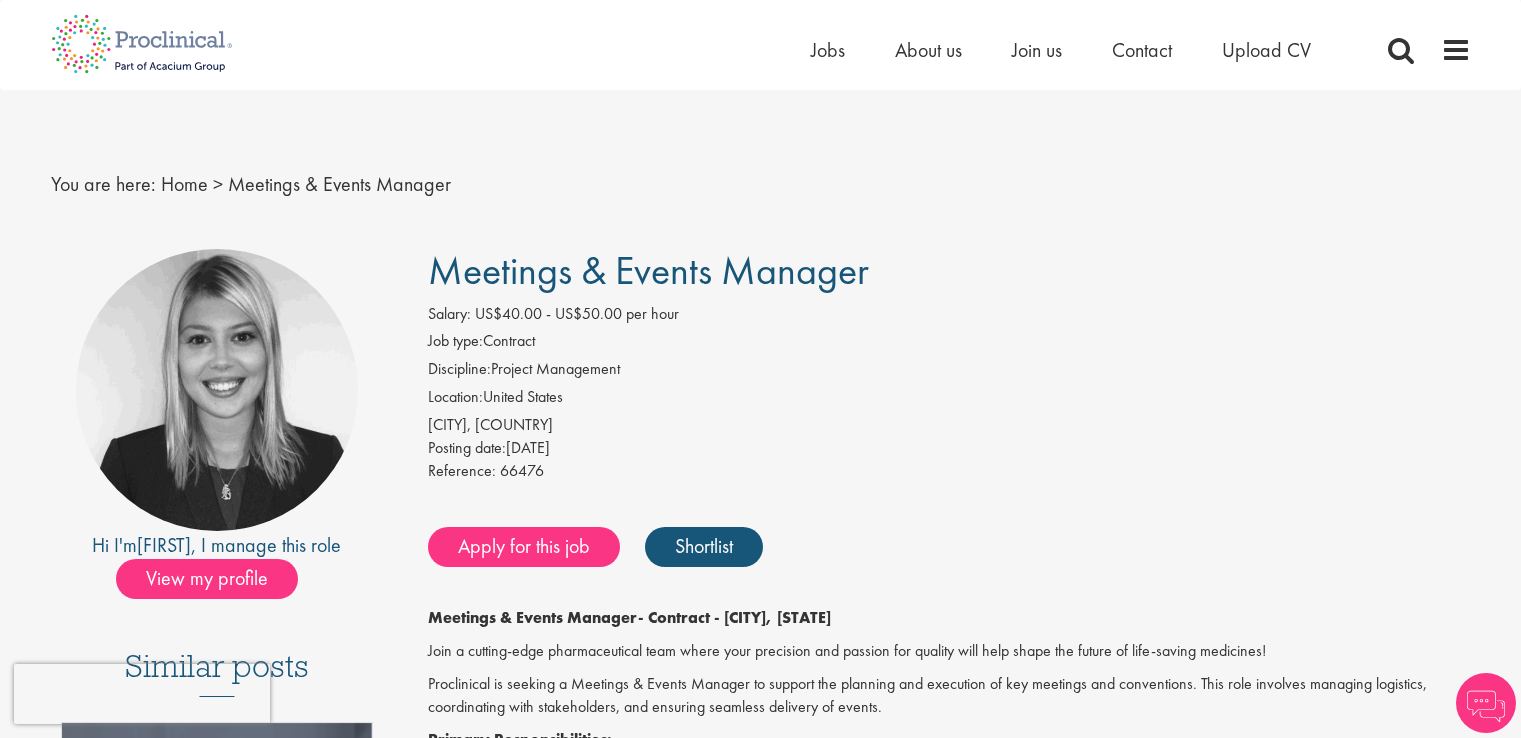 scroll, scrollTop: 0, scrollLeft: 0, axis: both 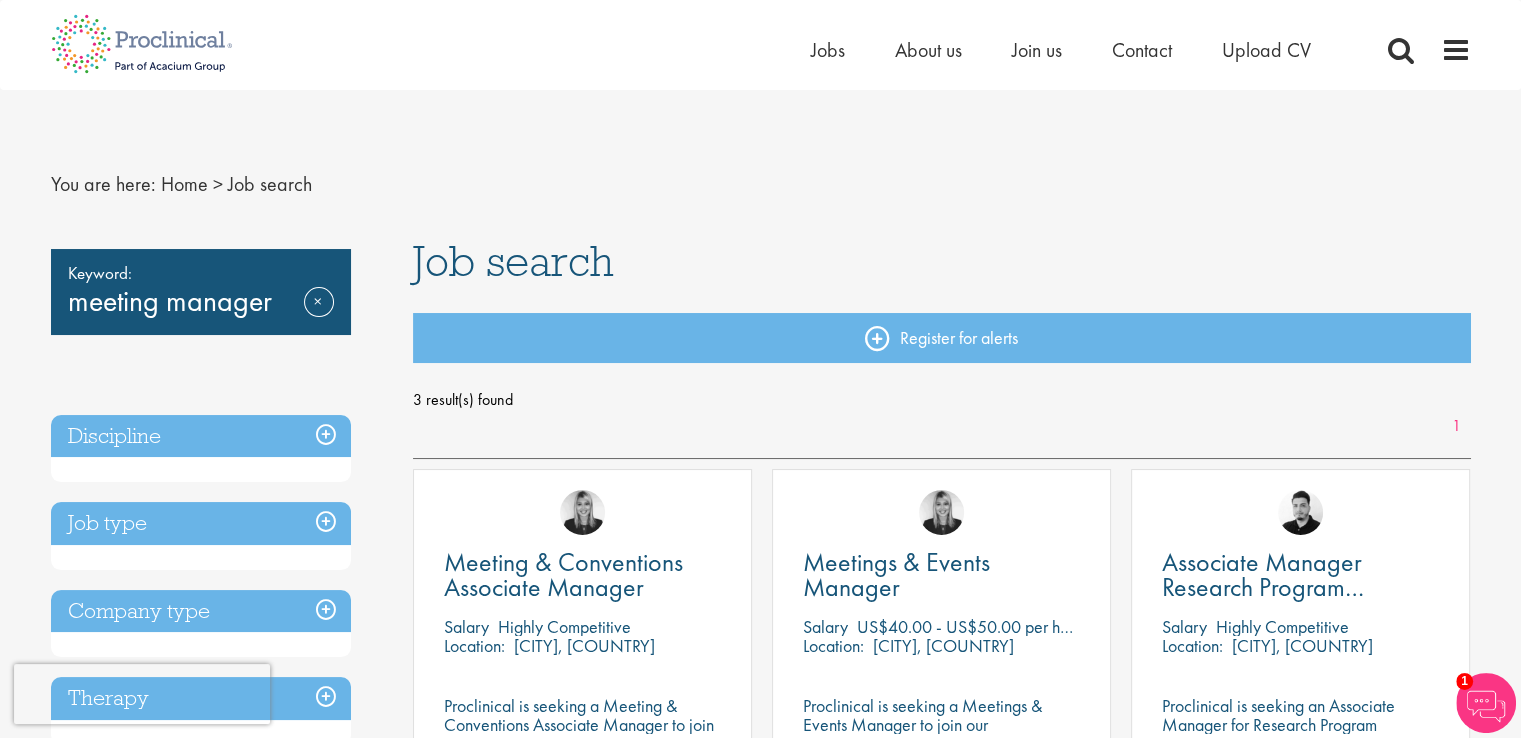 click on "Keyword:
meeting manager
Remove" at bounding box center (201, 292) 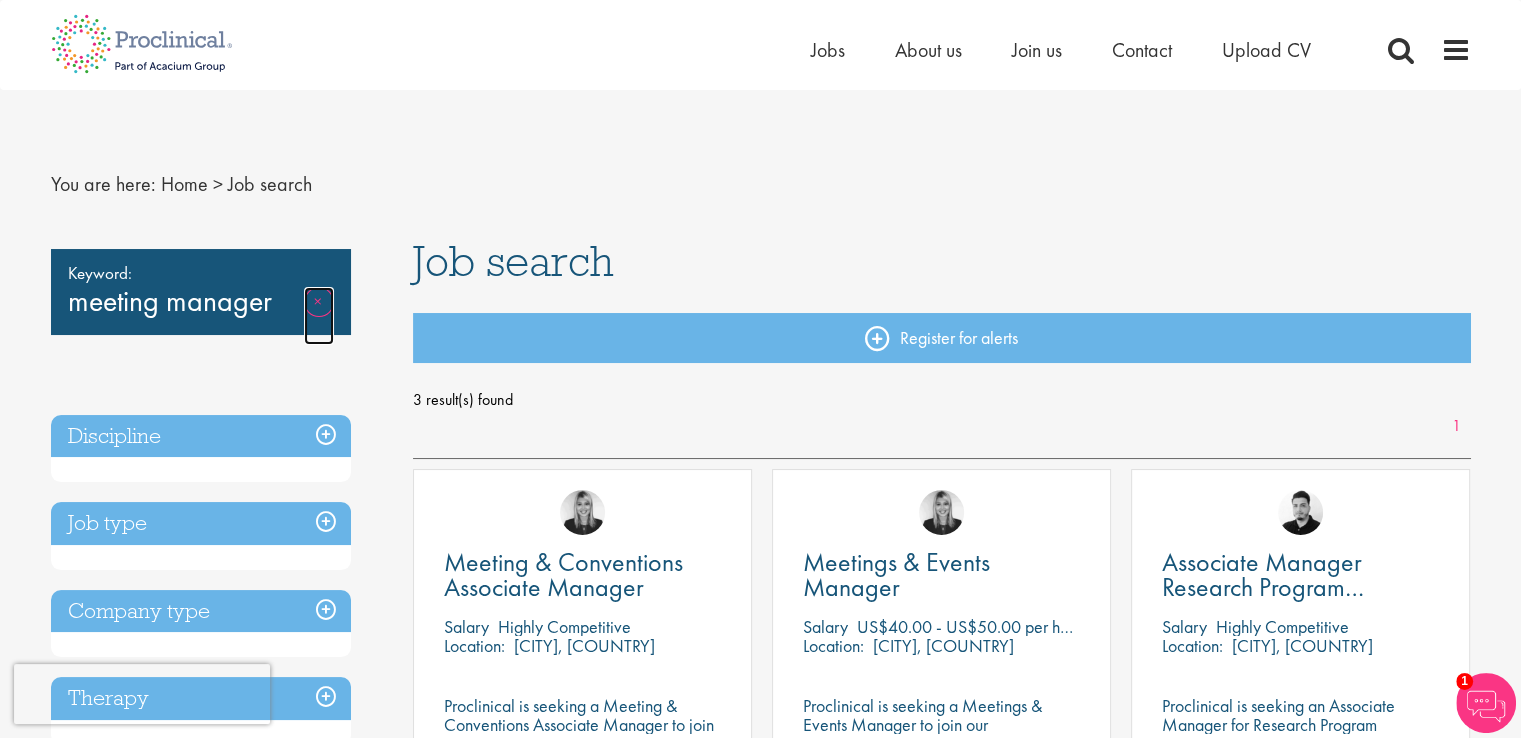 click on "Remove" at bounding box center (319, 316) 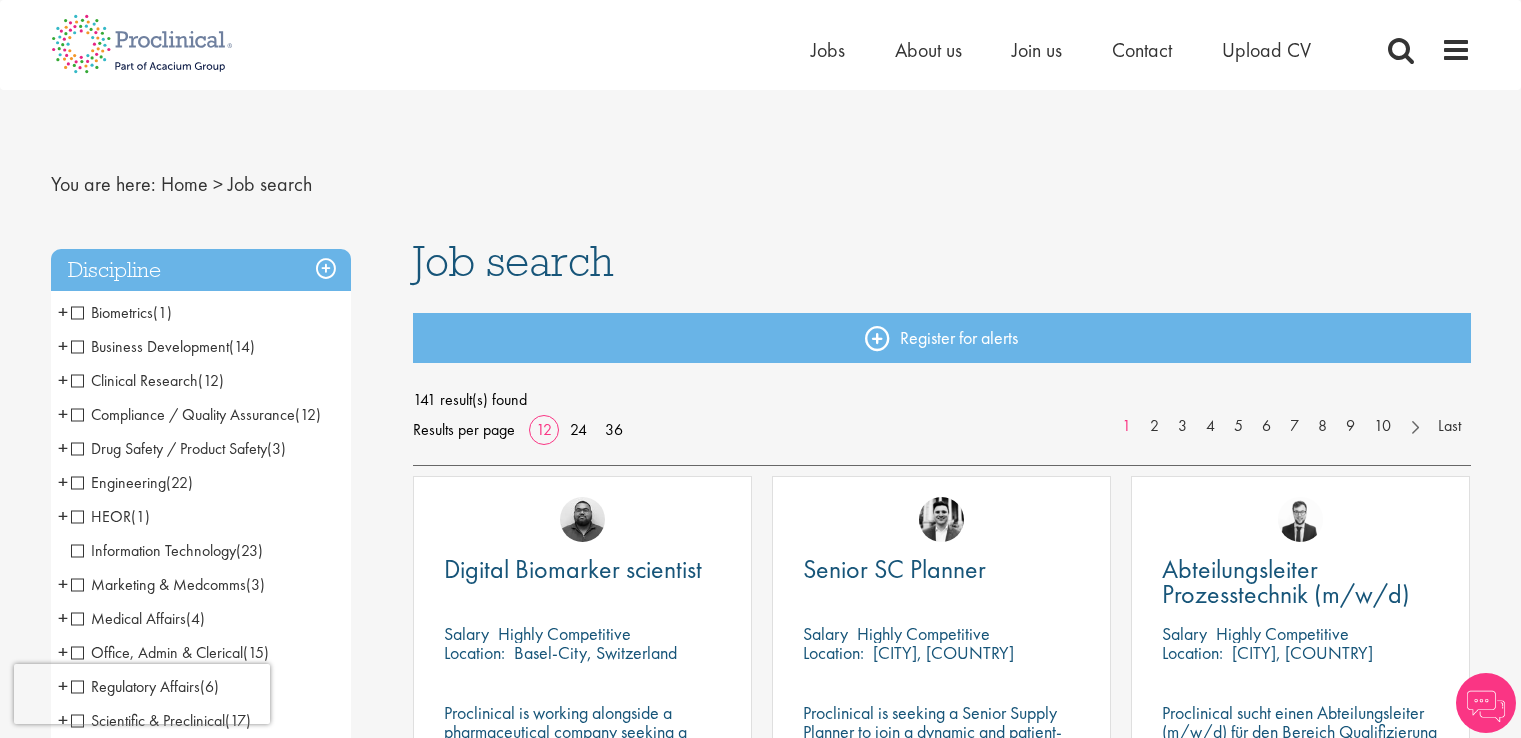 scroll, scrollTop: 0, scrollLeft: 0, axis: both 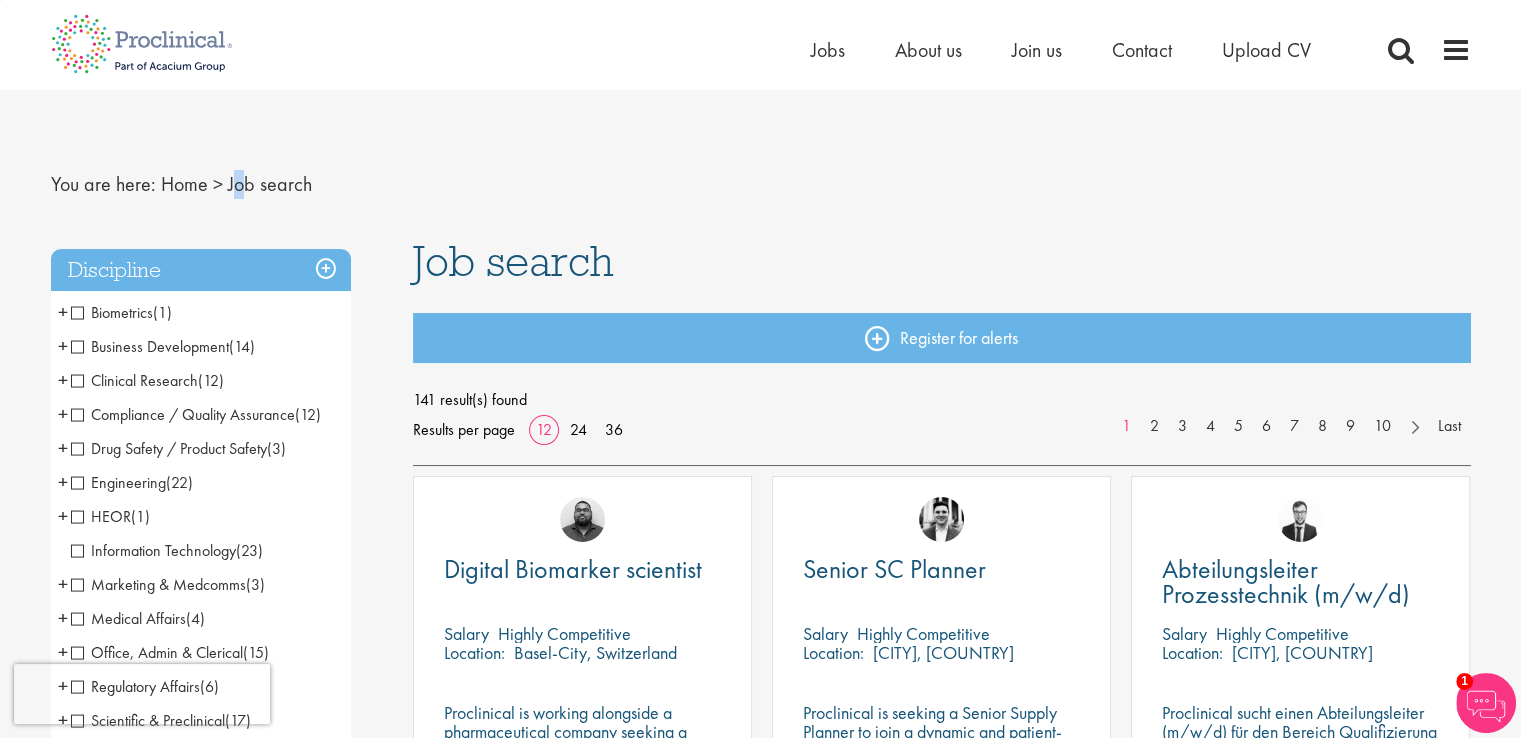 click on "Job search" at bounding box center [270, 184] 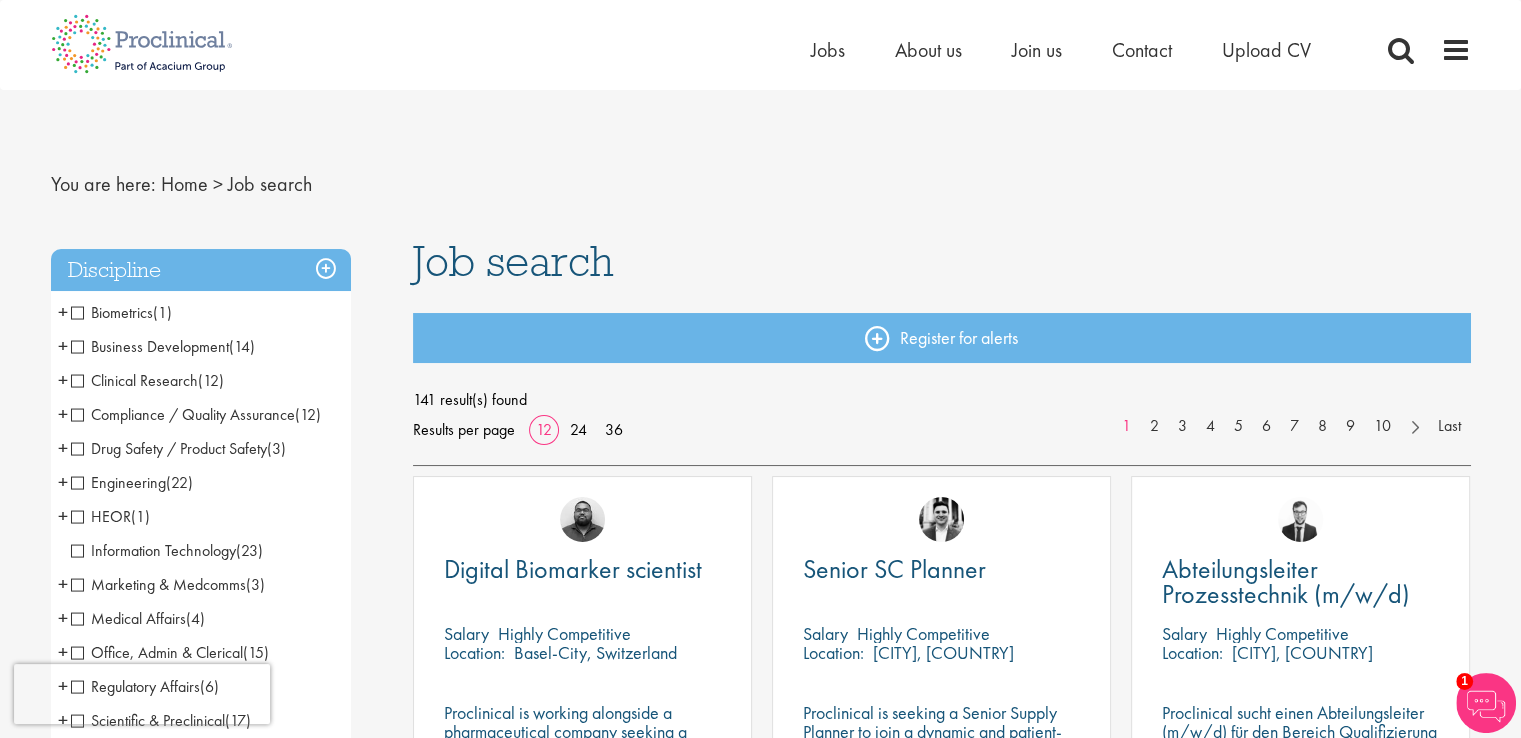 click on "You are here:
Home
>
Job search
Discipline Biometrics (1) - + Statistics (1) Business Development (14) - + Licensing (2) Sales (5) Account Management (3) Commercial Operations (4) Clinical Research (12) - + Clinical Research Associate (CRA) (1) Project/Study Manager (CSM/CPM) (2) Program Manager / Director (5) Clinical Scientist (5) Clinical Evaluation (1) Compliance / Quality Assurance (12) - + Good Manufacturing Practice (GMP) (5) Good Distribution Practice (GDP) (1) Good Clinical Practice (GCP) (3) Good Laboratory Practice (GLP) (3) Drug Safety / Product Safety (3) - + PV Manager (3) Engineering (22) - + Manufacturing (15) Validation (1) Packaging (1) Project Engineering (3) Automation (2) HEOR (1) - + Epidemiologist (1) Information Technology (23) Marketing & Medcomms (3) - + Medical Communications (1) Medical Writing (1) Brand & Product (1) -" at bounding box center (761, 1091) 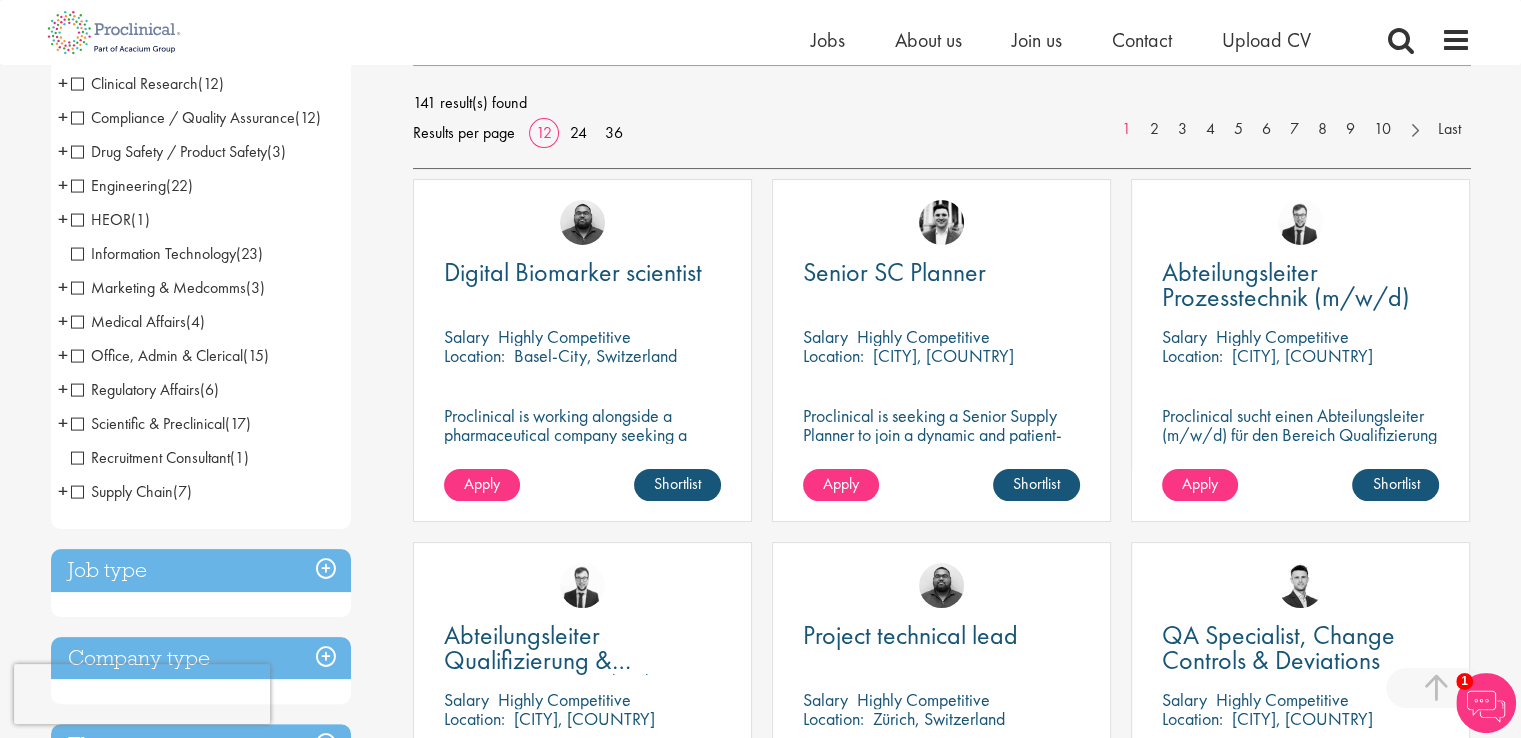 scroll, scrollTop: 0, scrollLeft: 0, axis: both 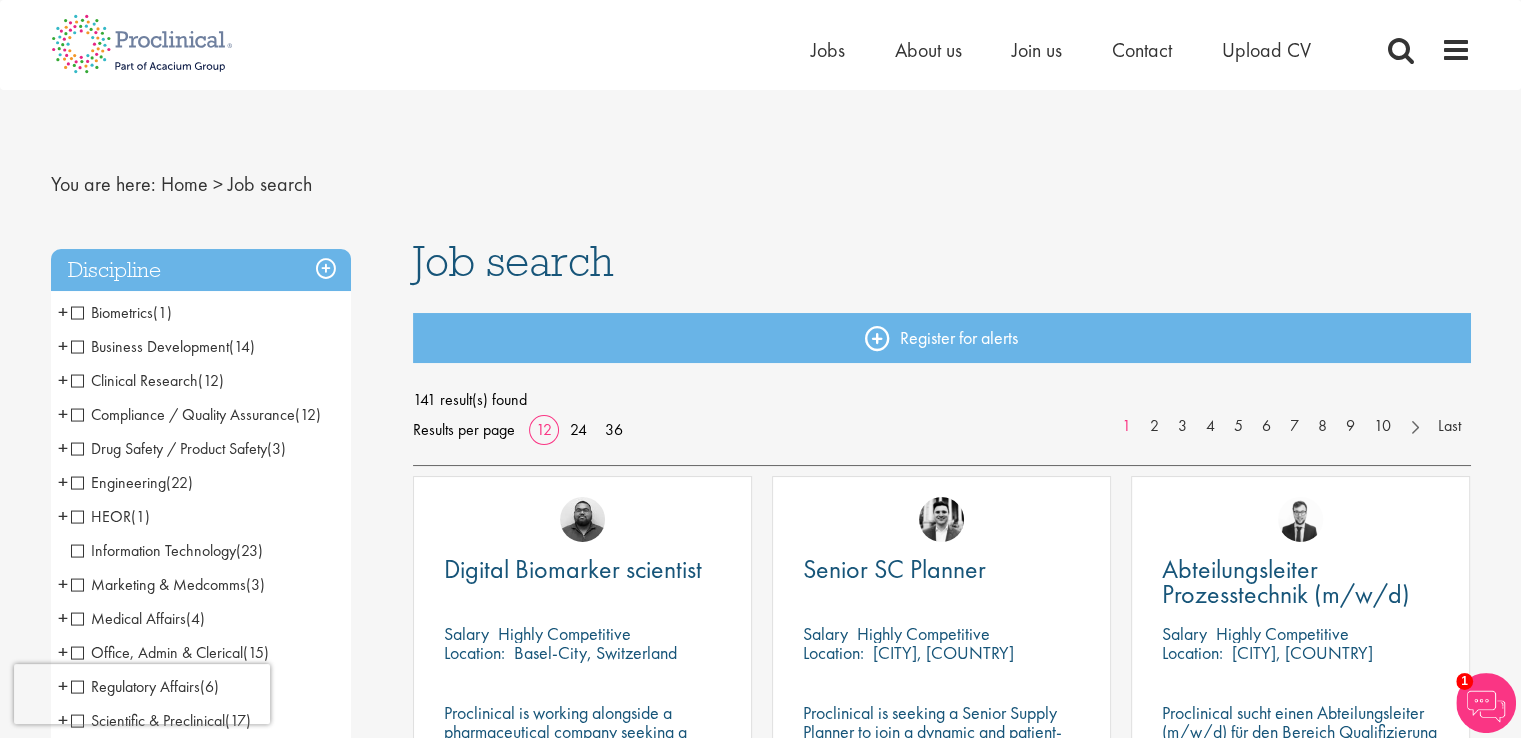 click on "Discipline" at bounding box center (201, 270) 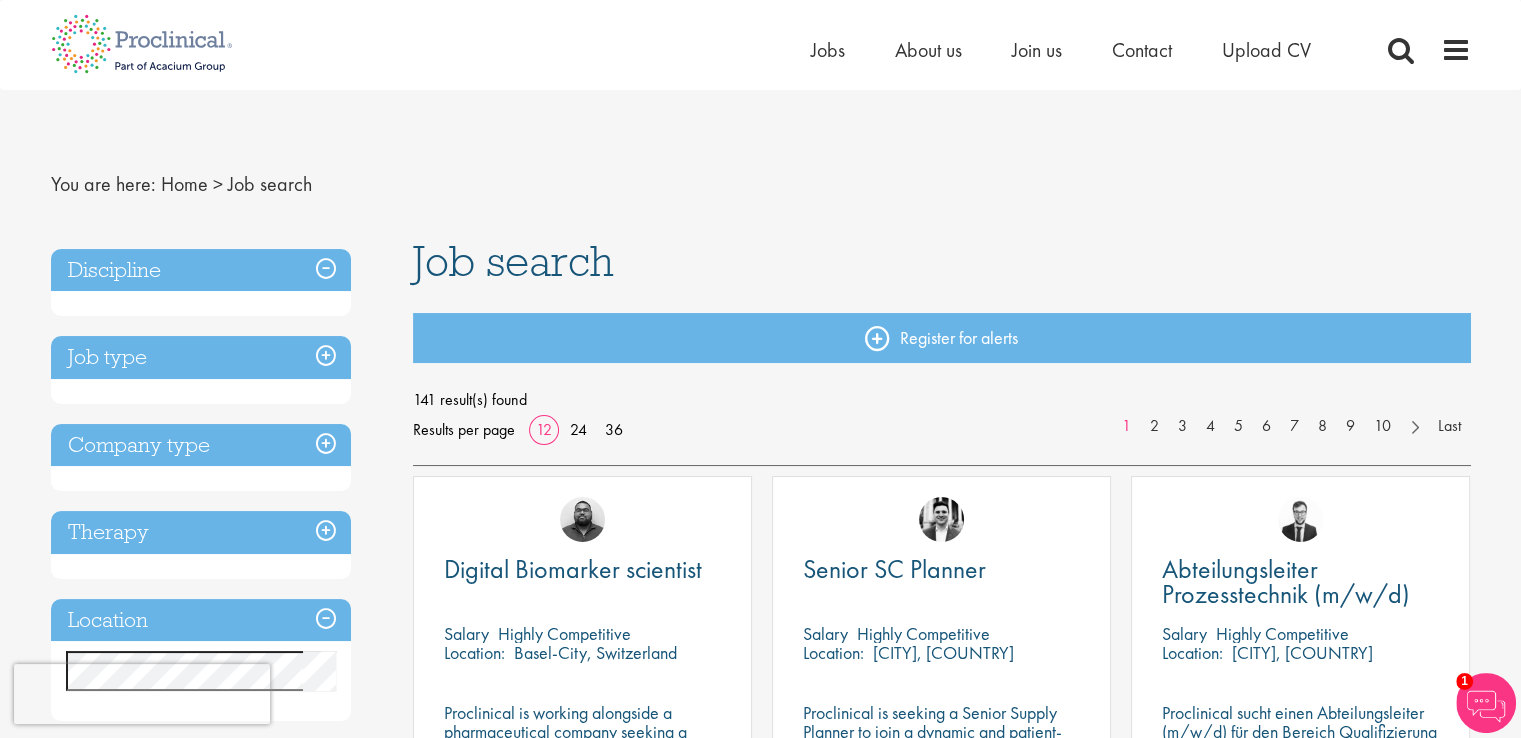 click on "Discipline" at bounding box center (201, 270) 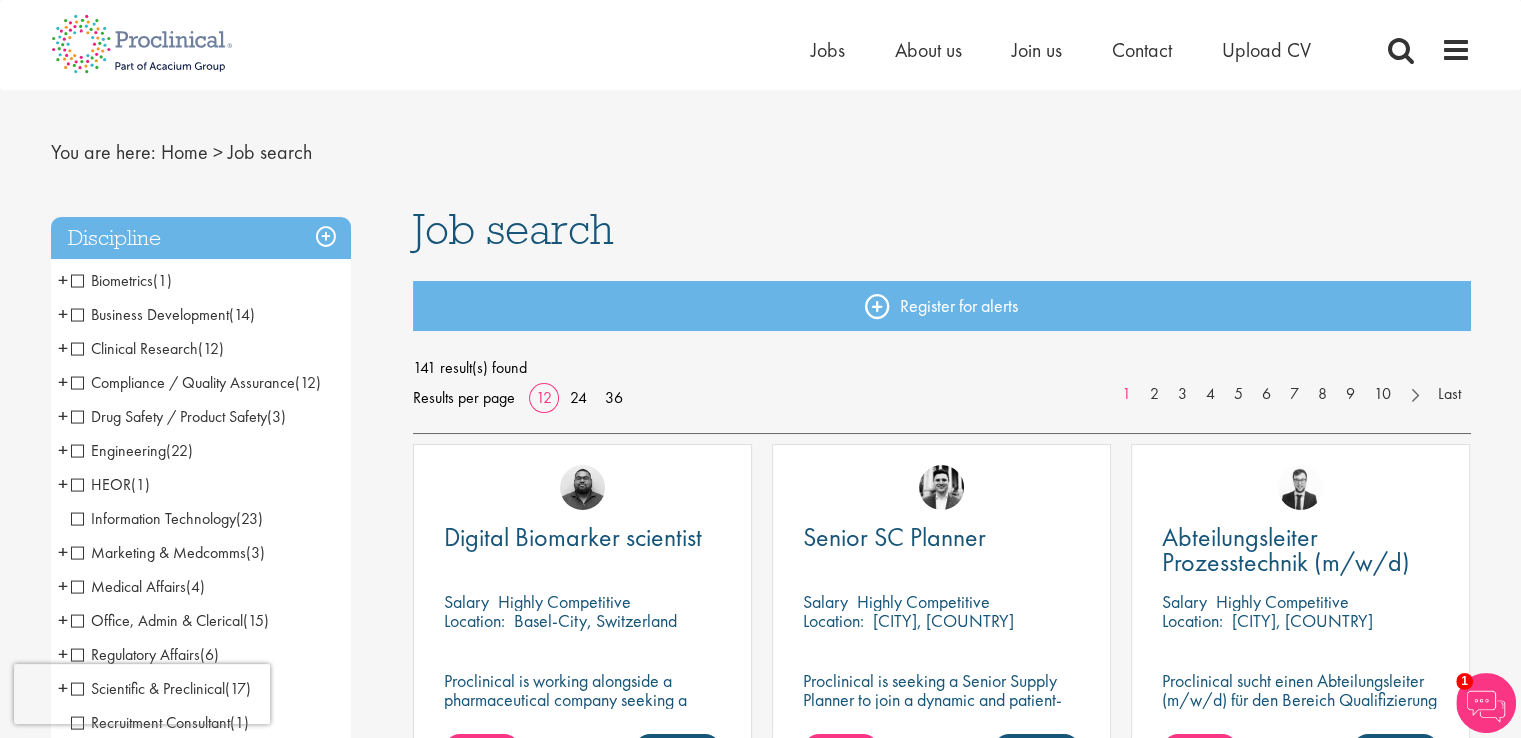 scroll, scrollTop: 0, scrollLeft: 0, axis: both 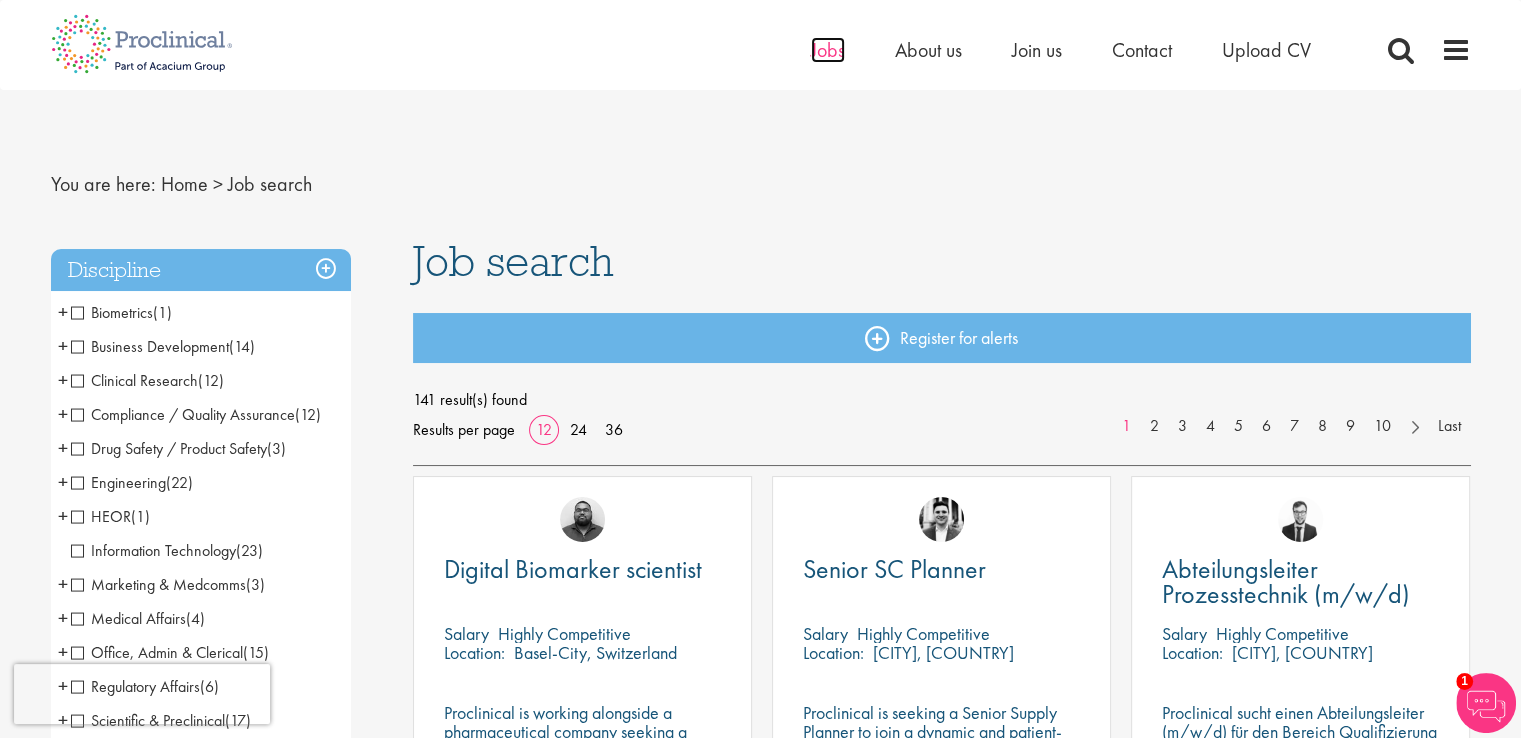 click on "Jobs" at bounding box center (828, 50) 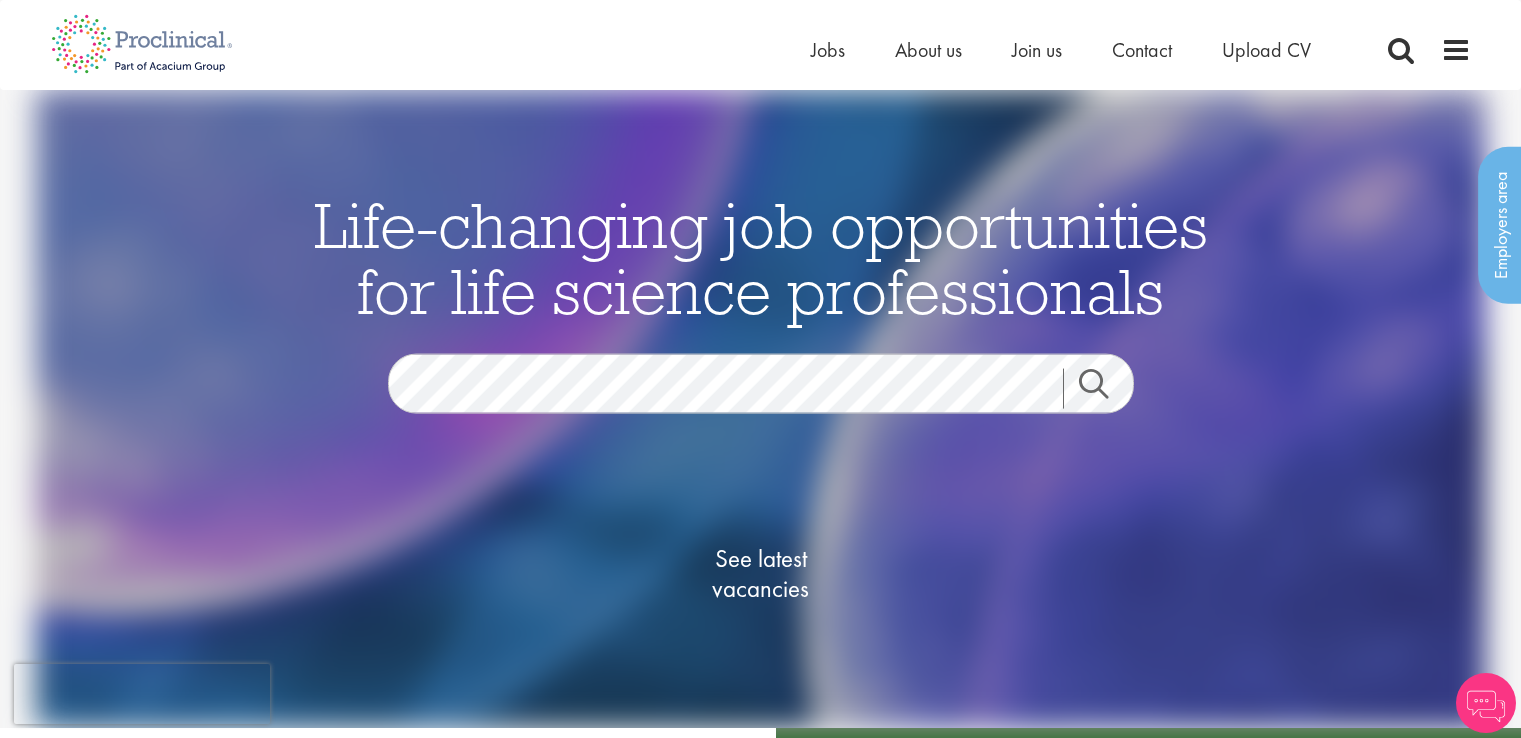 scroll, scrollTop: 0, scrollLeft: 0, axis: both 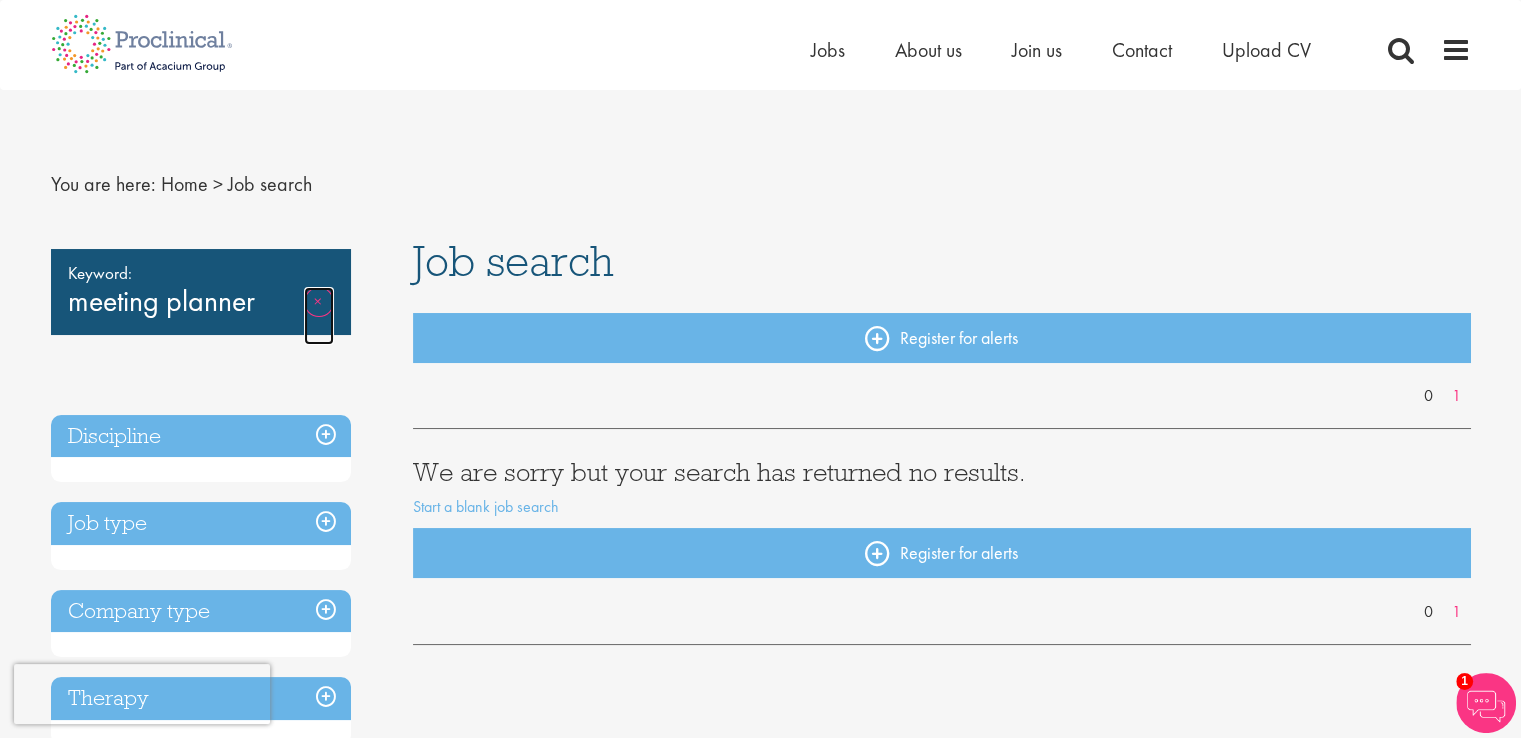 click on "Remove" at bounding box center (319, 316) 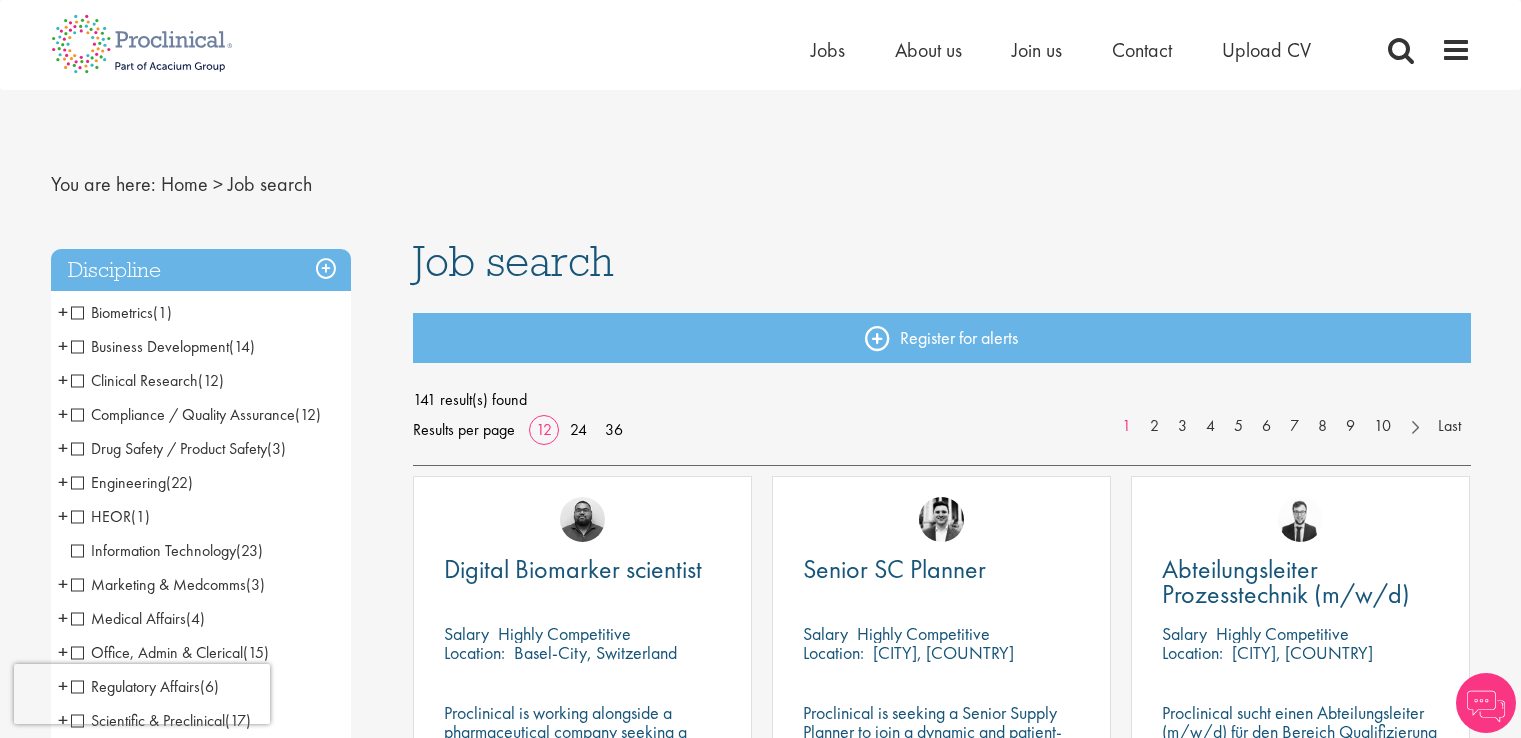 scroll, scrollTop: 0, scrollLeft: 0, axis: both 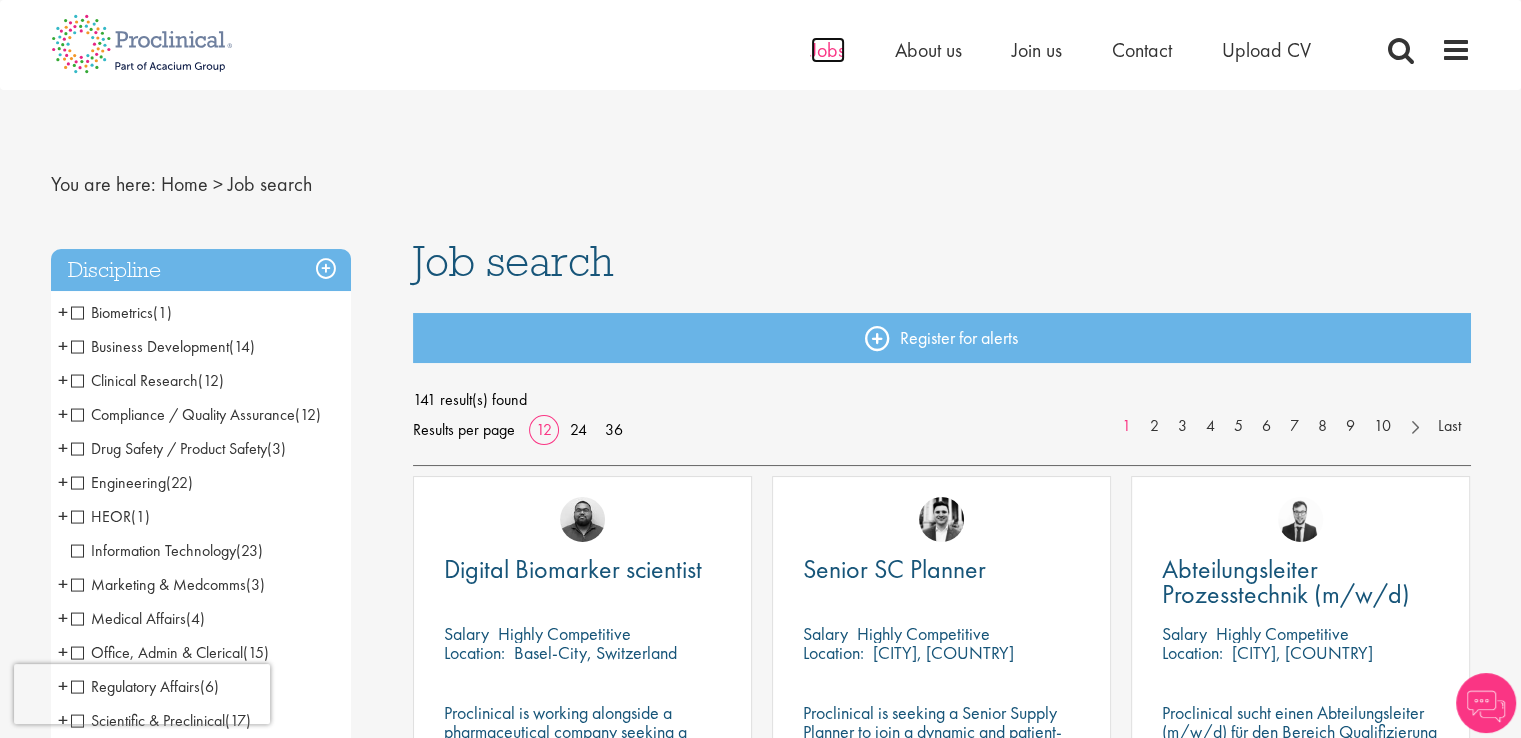 click on "Jobs" at bounding box center (828, 50) 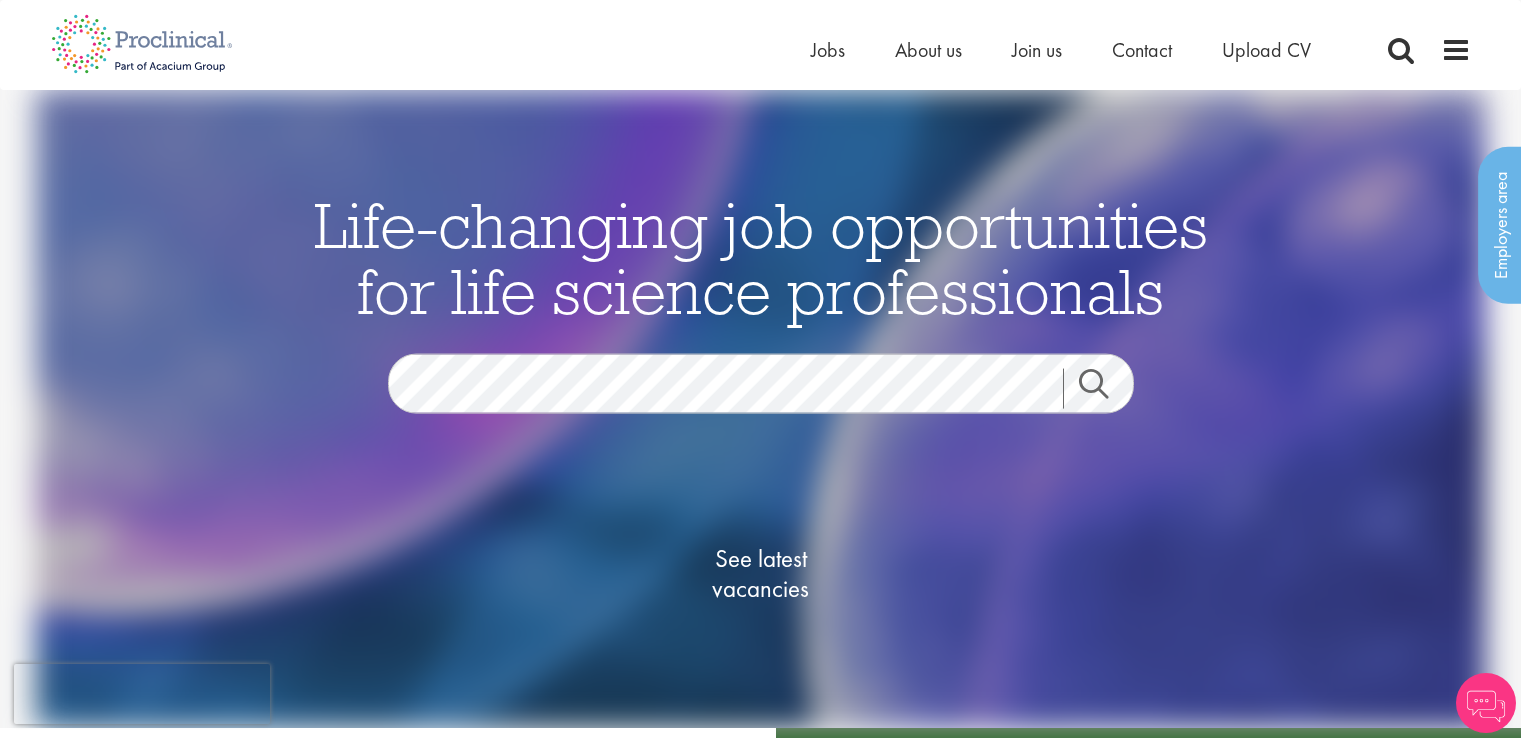 scroll, scrollTop: 0, scrollLeft: 0, axis: both 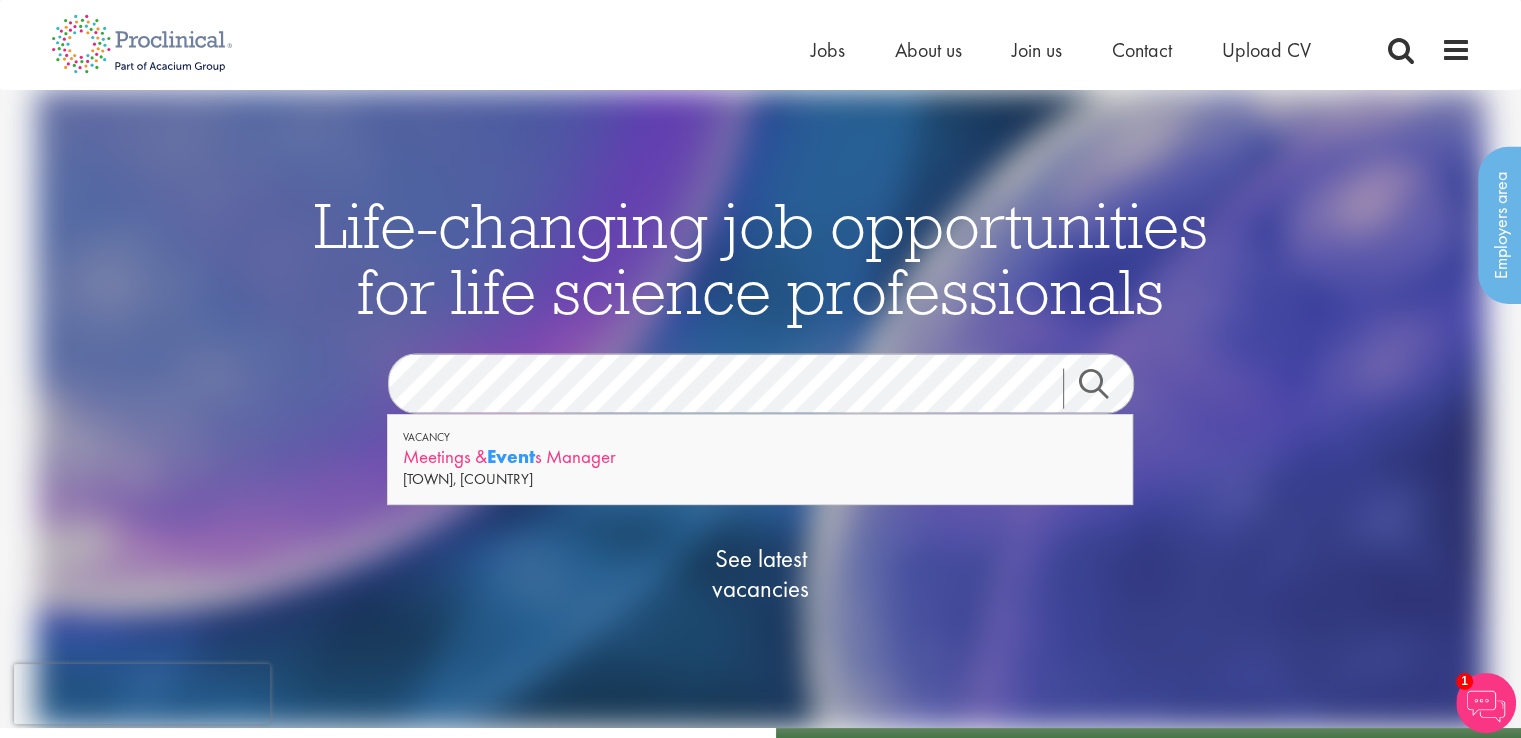 click on "Event" at bounding box center (511, 456) 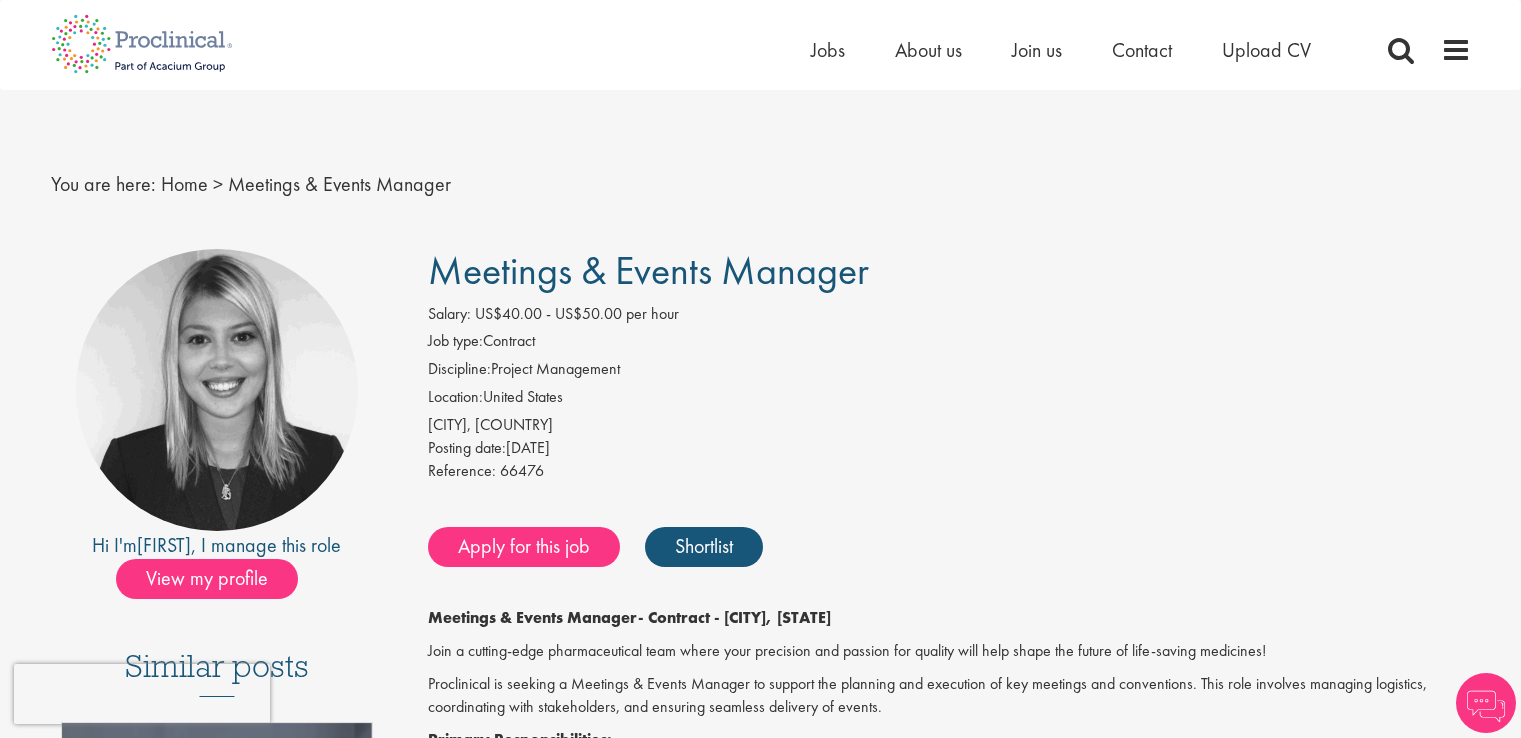 scroll, scrollTop: 0, scrollLeft: 0, axis: both 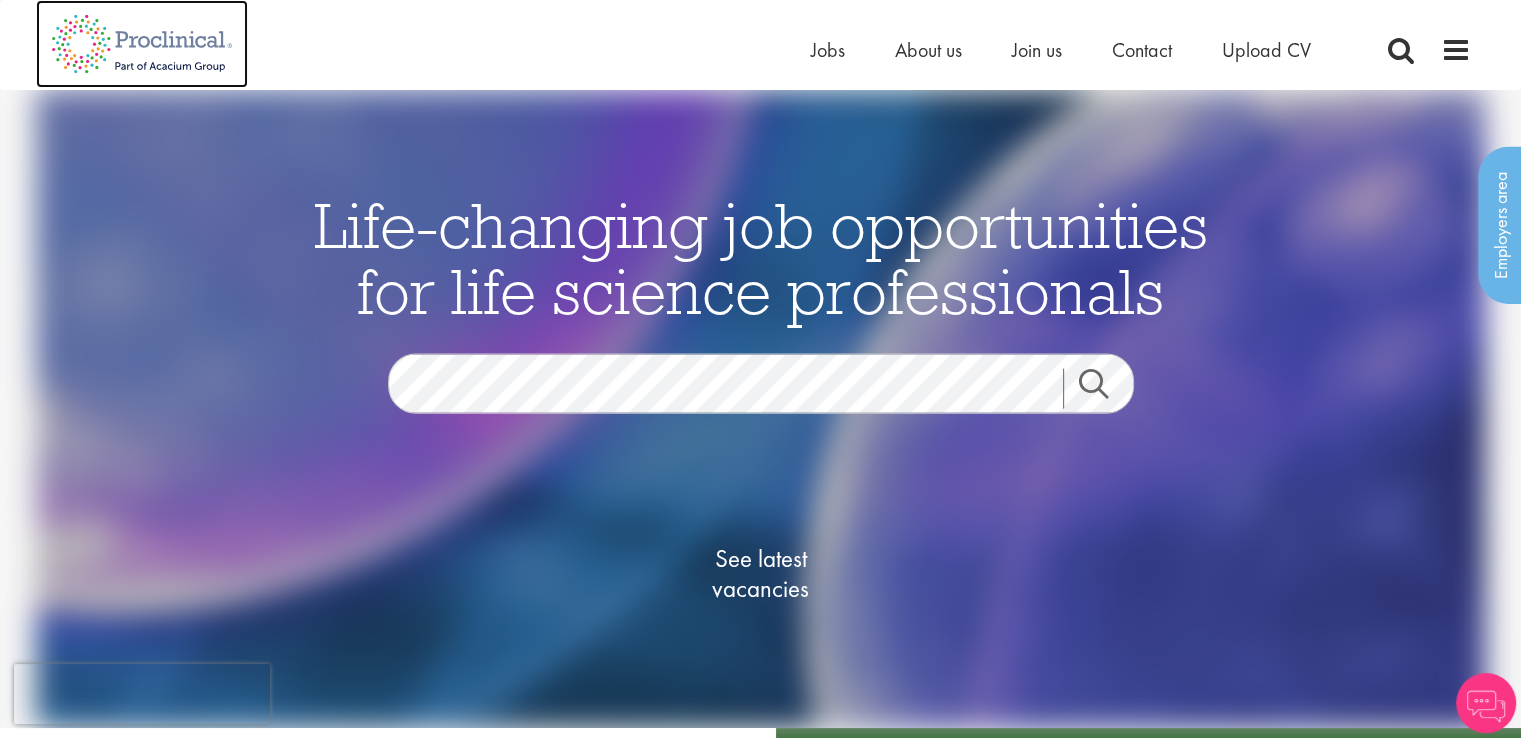 click at bounding box center [142, 44] 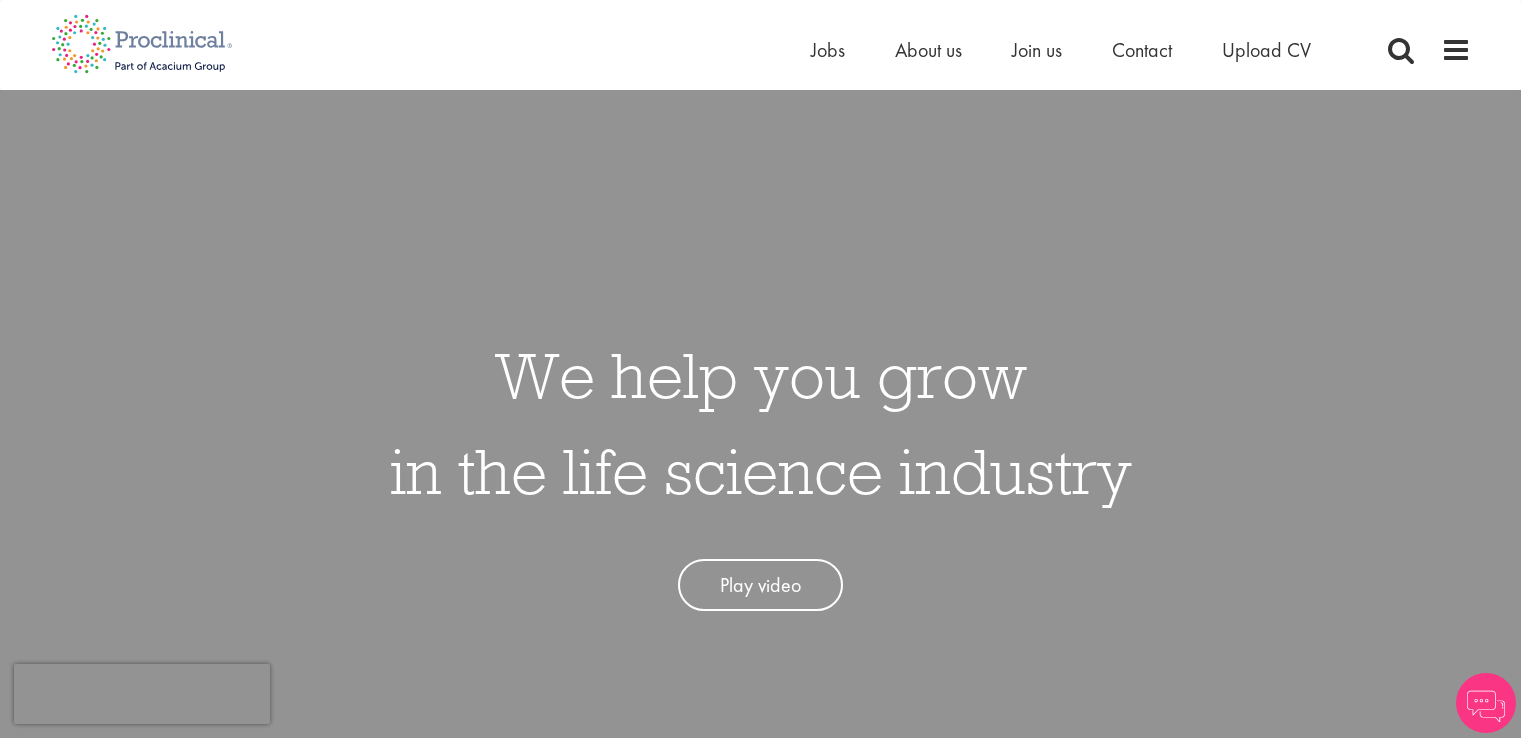 scroll, scrollTop: 0, scrollLeft: 0, axis: both 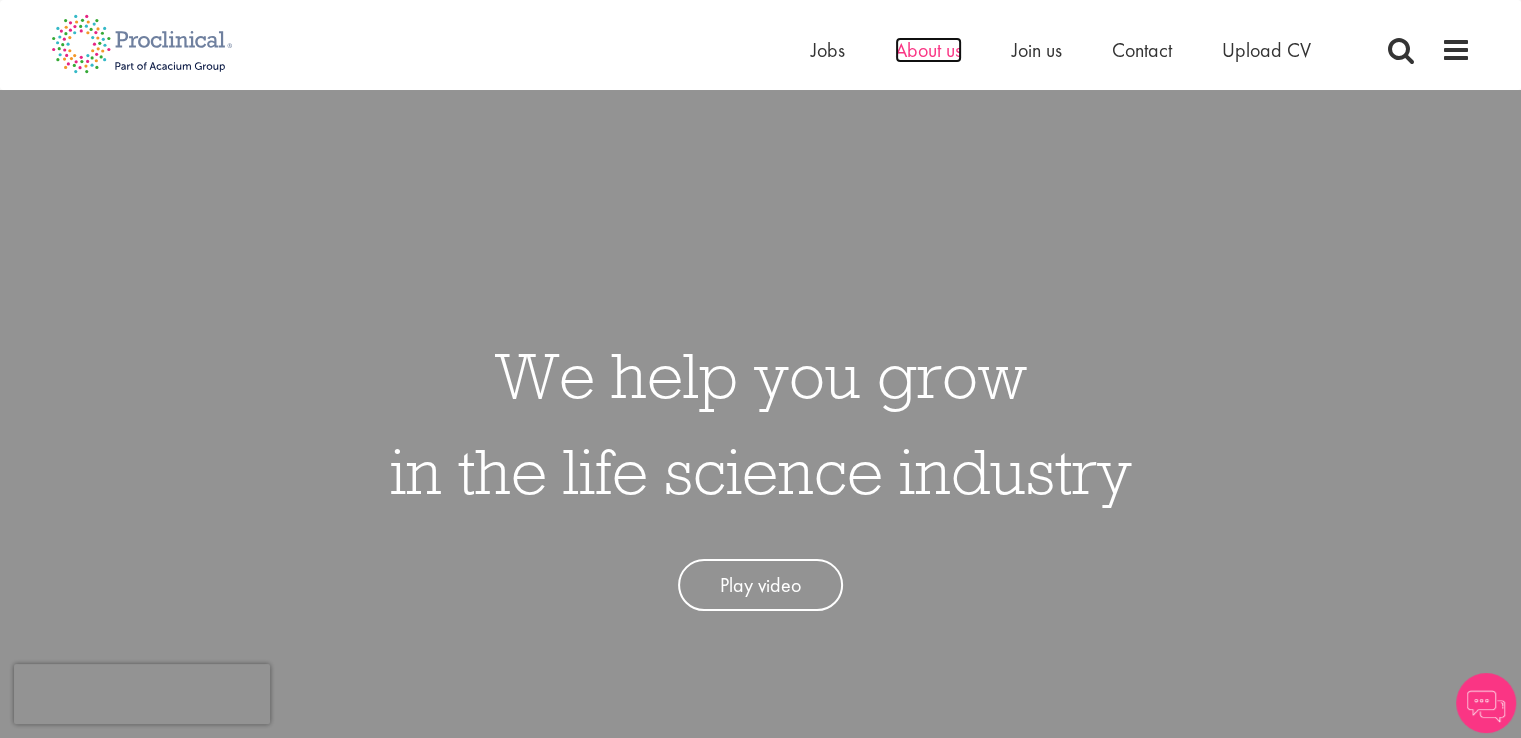 click on "About us" at bounding box center (928, 50) 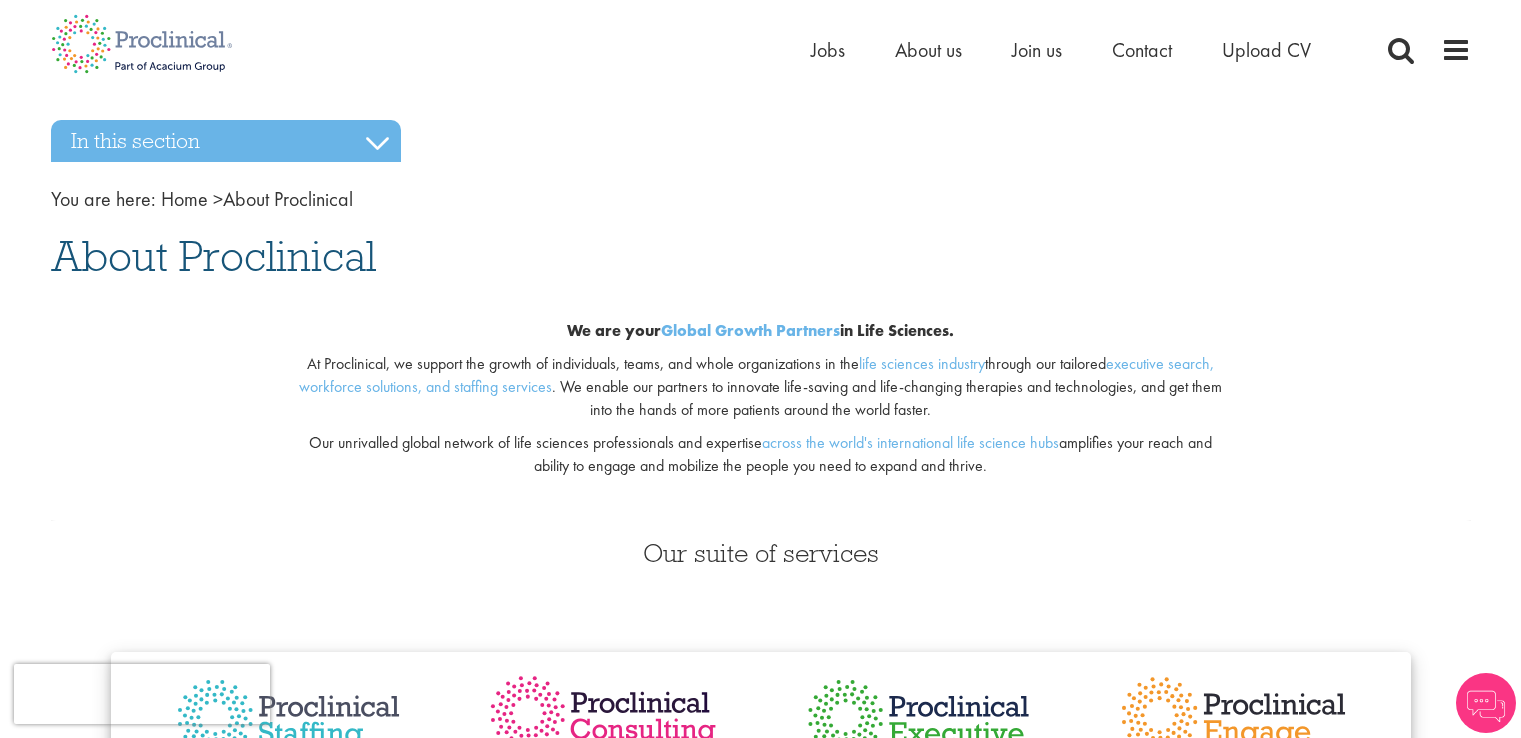scroll, scrollTop: 0, scrollLeft: 0, axis: both 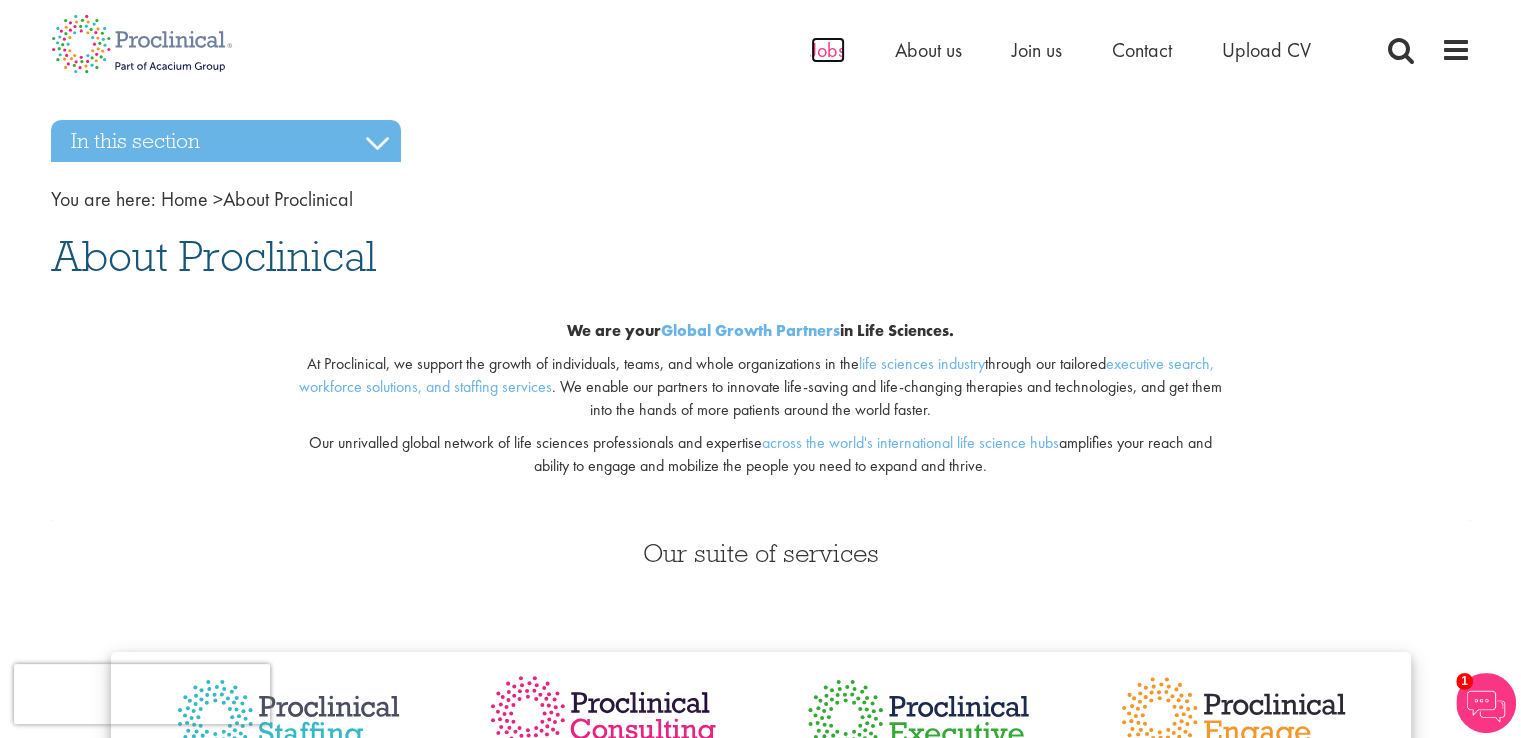 click on "Jobs" at bounding box center (828, 50) 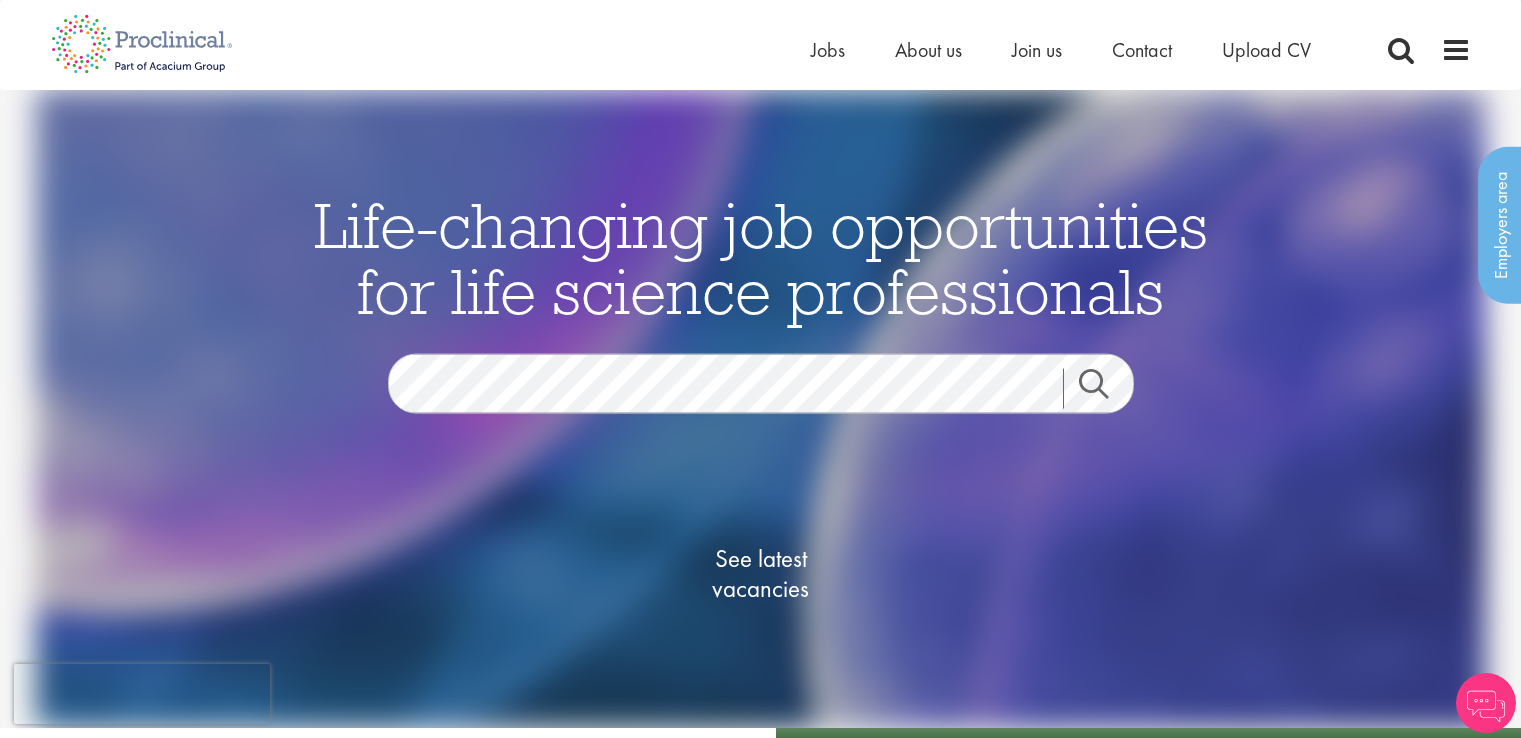 scroll, scrollTop: 0, scrollLeft: 0, axis: both 